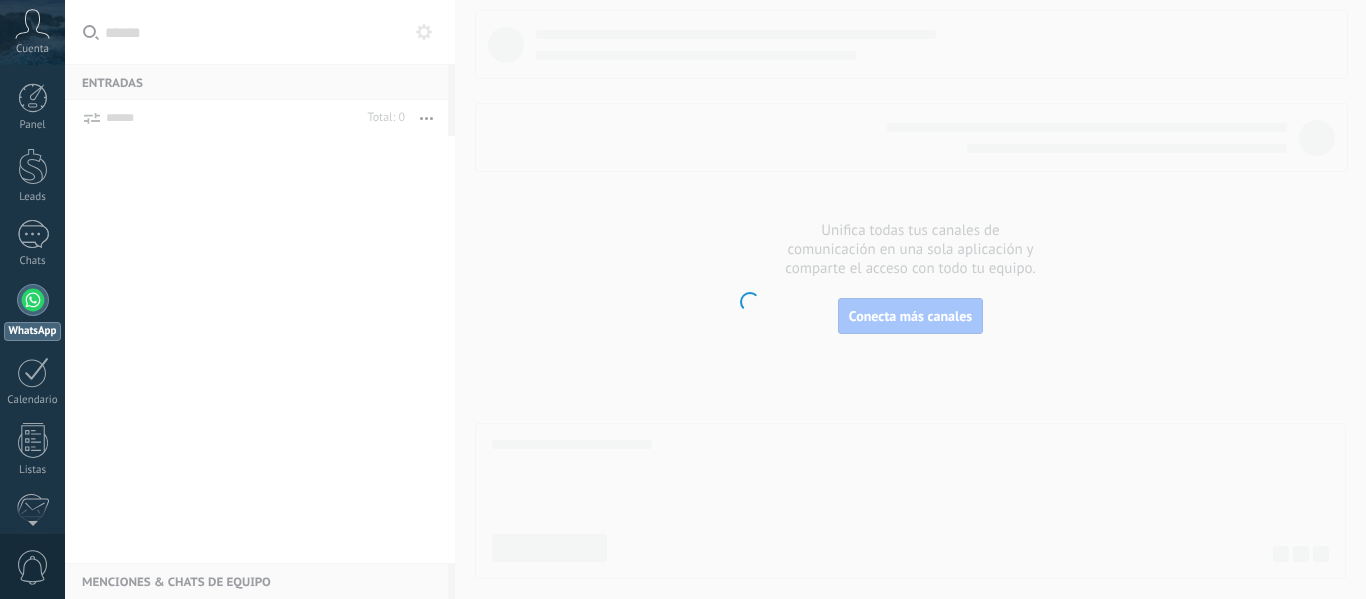 scroll, scrollTop: 0, scrollLeft: 0, axis: both 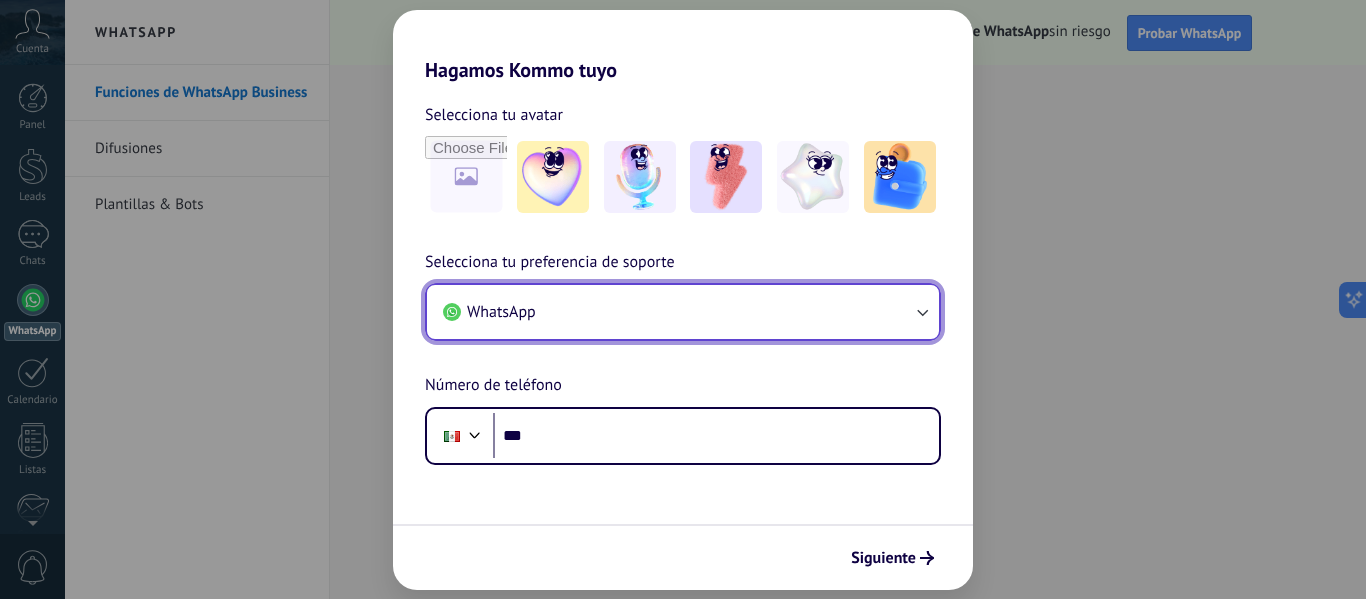 click on "WhatsApp" at bounding box center (683, 312) 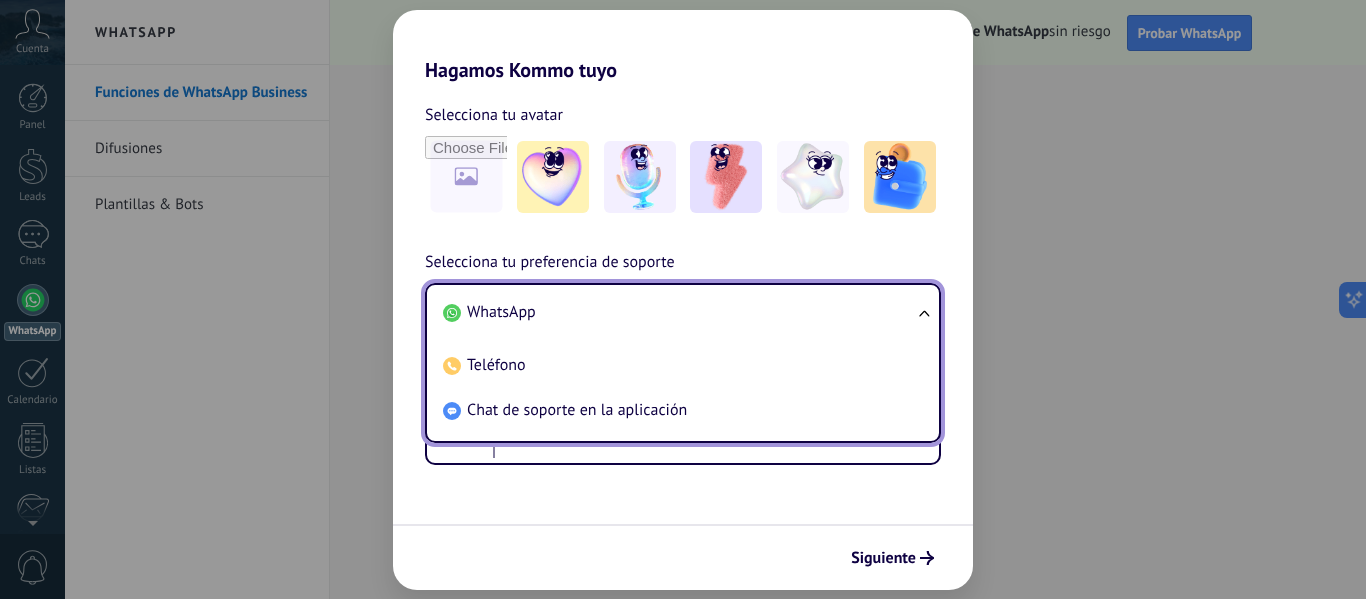 click on "WhatsApp" at bounding box center (679, 312) 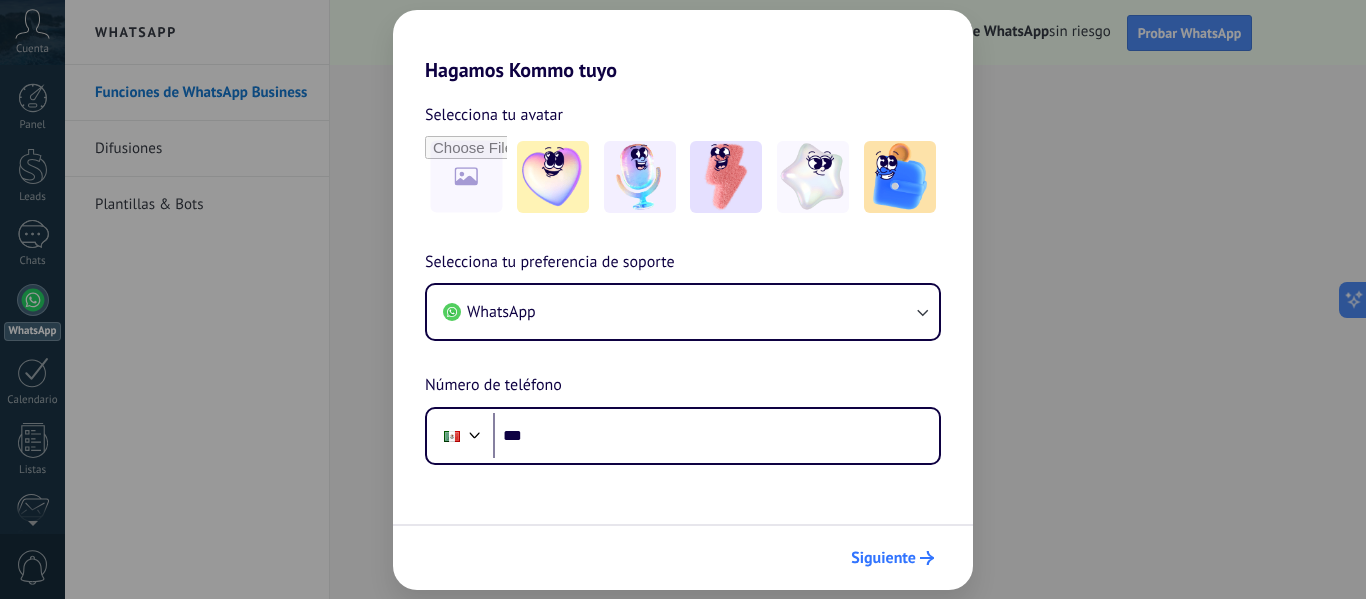 click on "Siguiente" at bounding box center (883, 558) 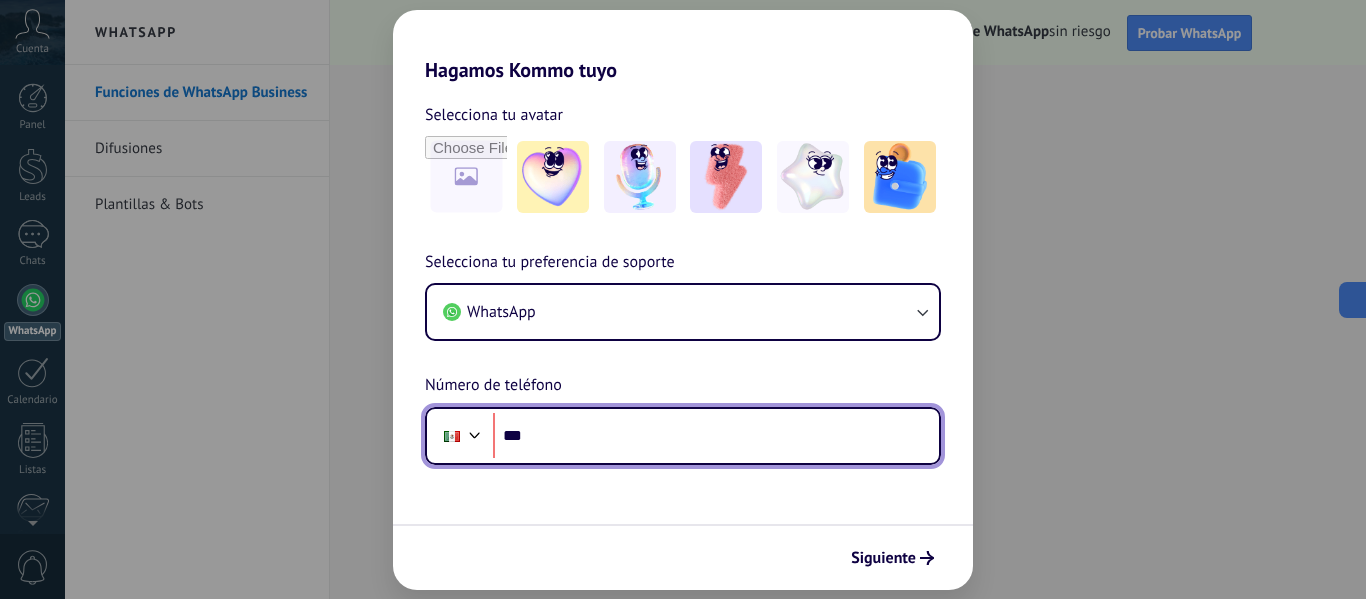 click on "***" at bounding box center (716, 436) 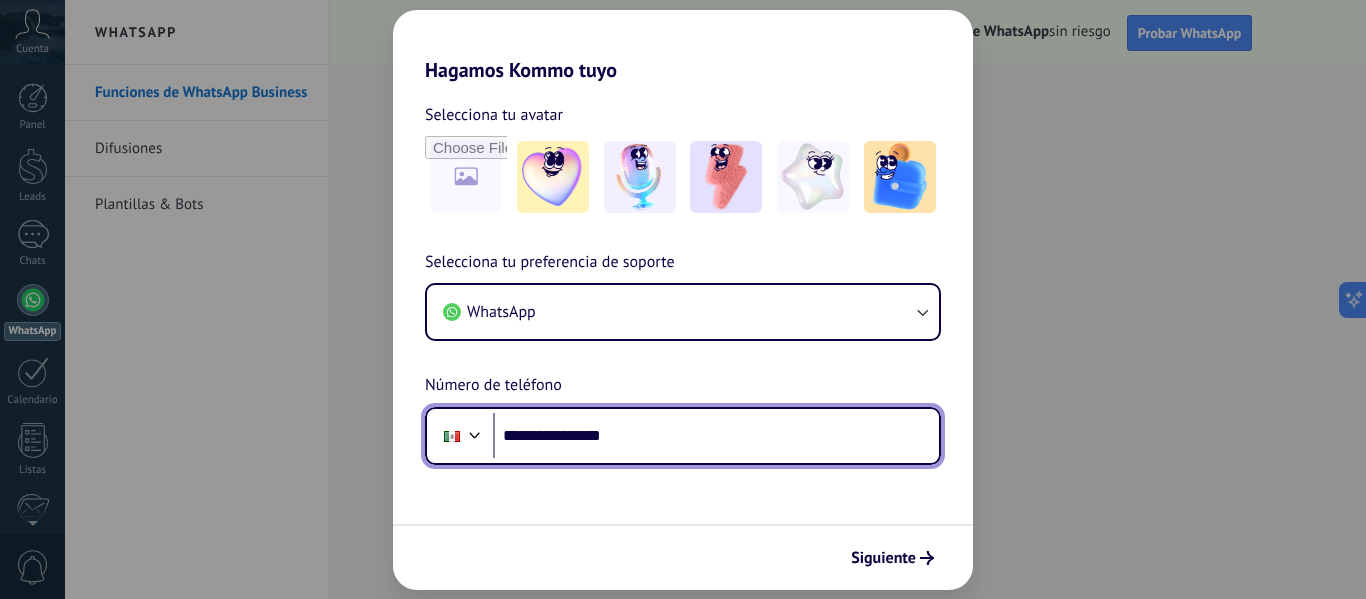 type on "**********" 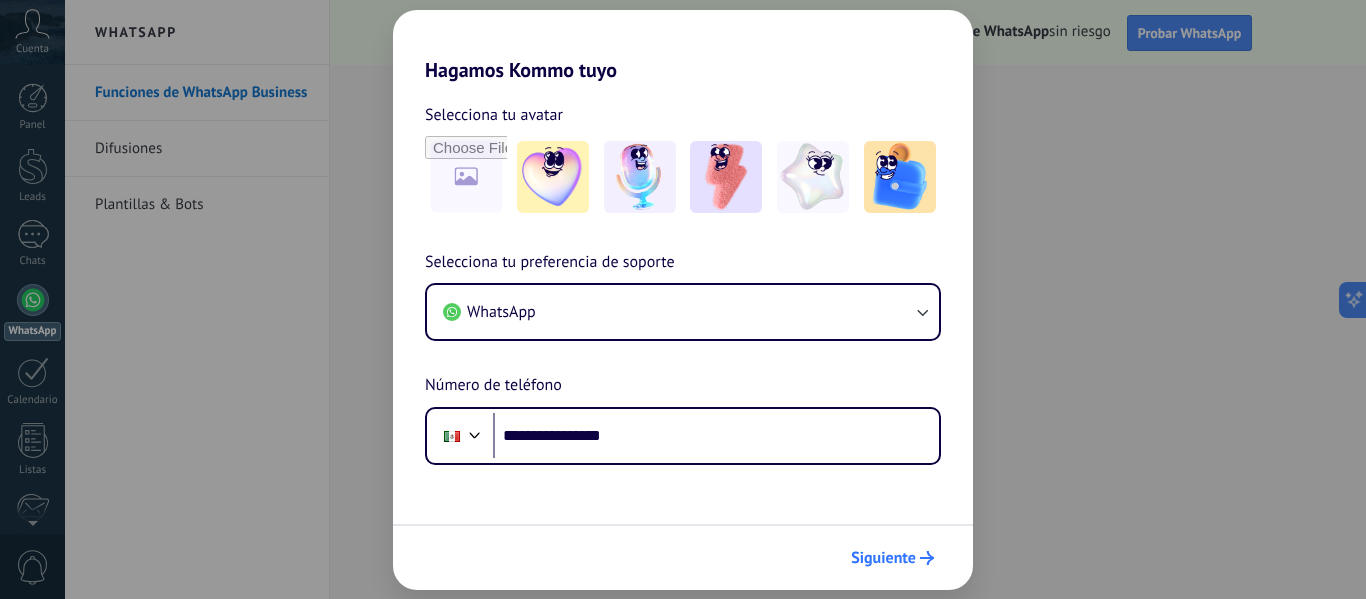 click on "Siguiente" at bounding box center [892, 558] 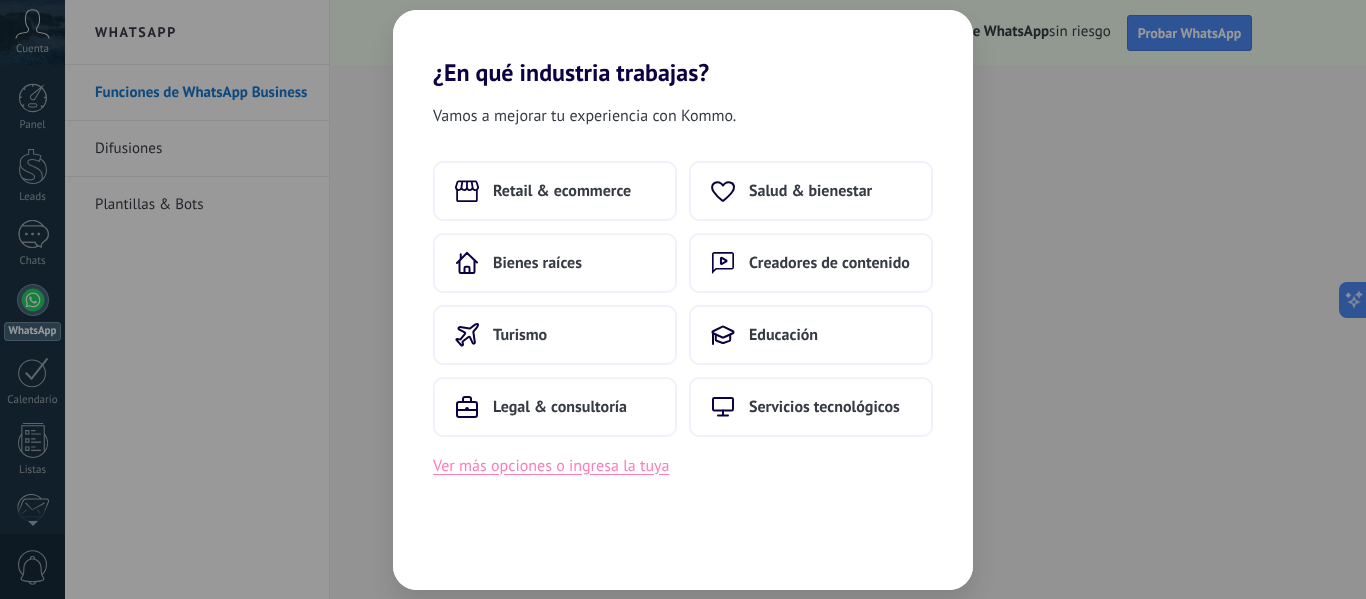 click on "Ver más opciones o ingresa la tuya" at bounding box center (551, 466) 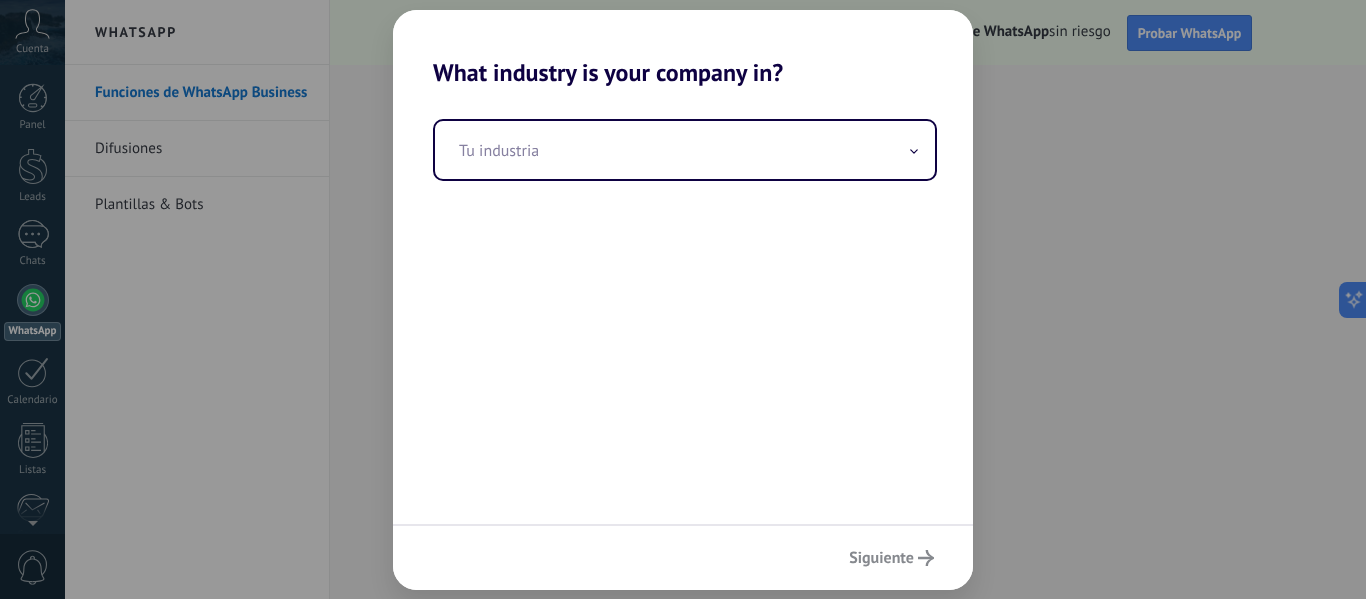 click on "What industry is your company in? Tu industria Siguiente" at bounding box center [683, 299] 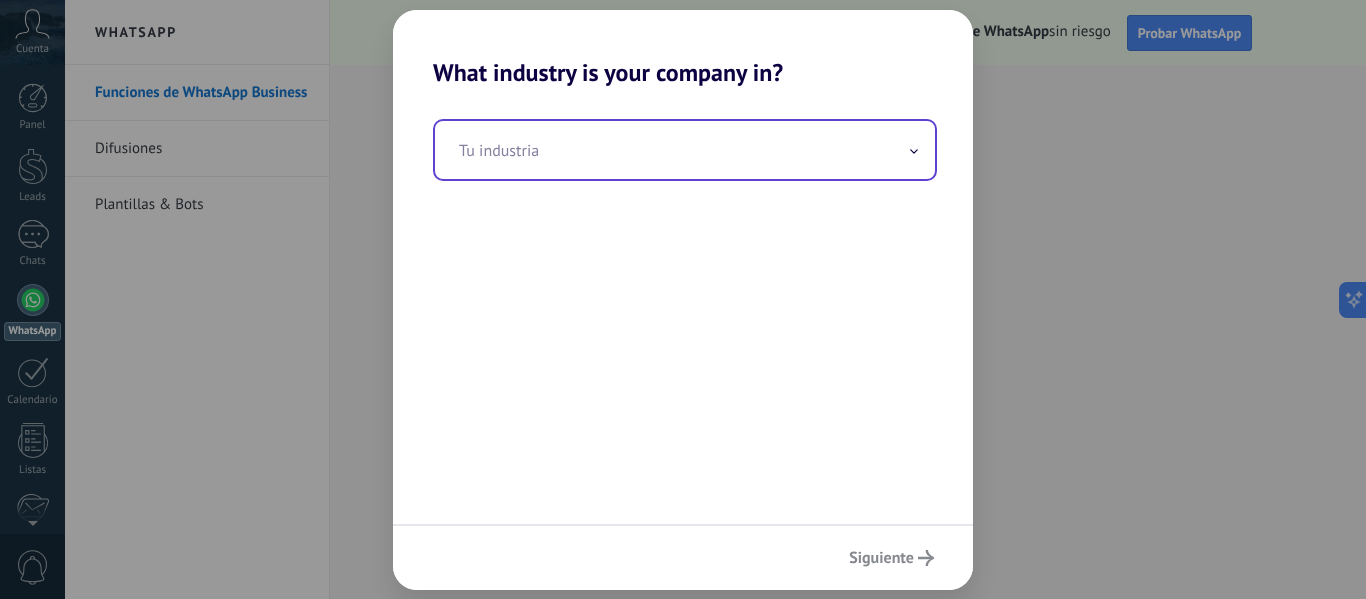 click at bounding box center [685, 150] 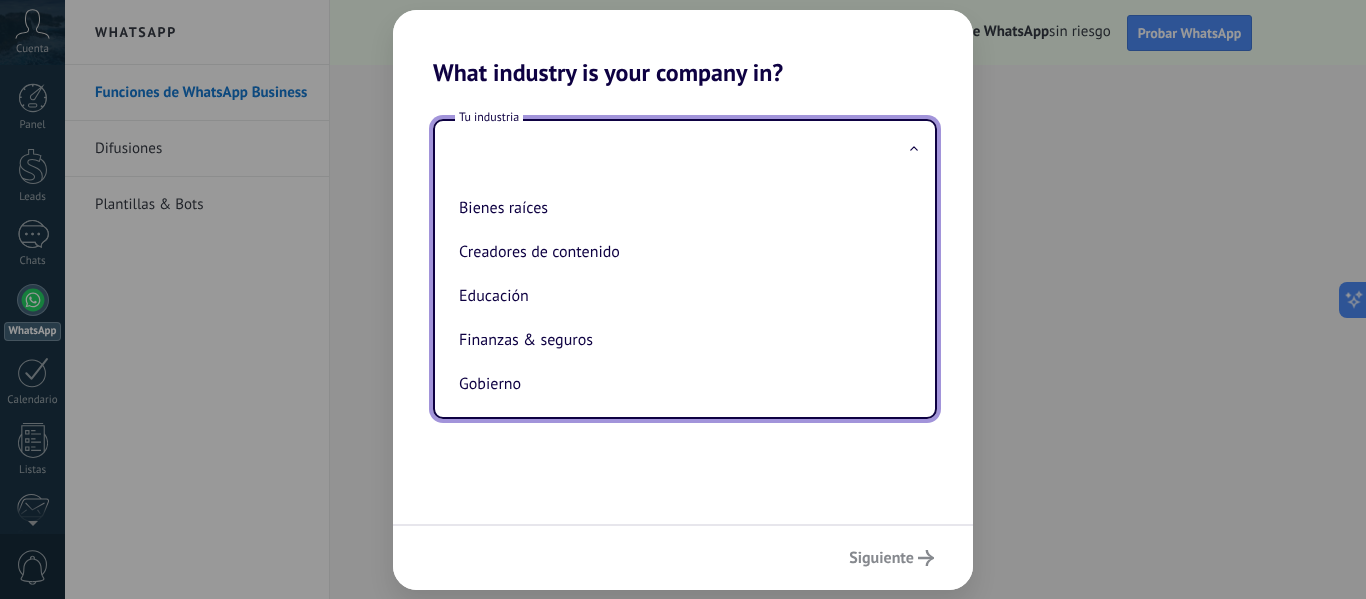 scroll, scrollTop: 30, scrollLeft: 0, axis: vertical 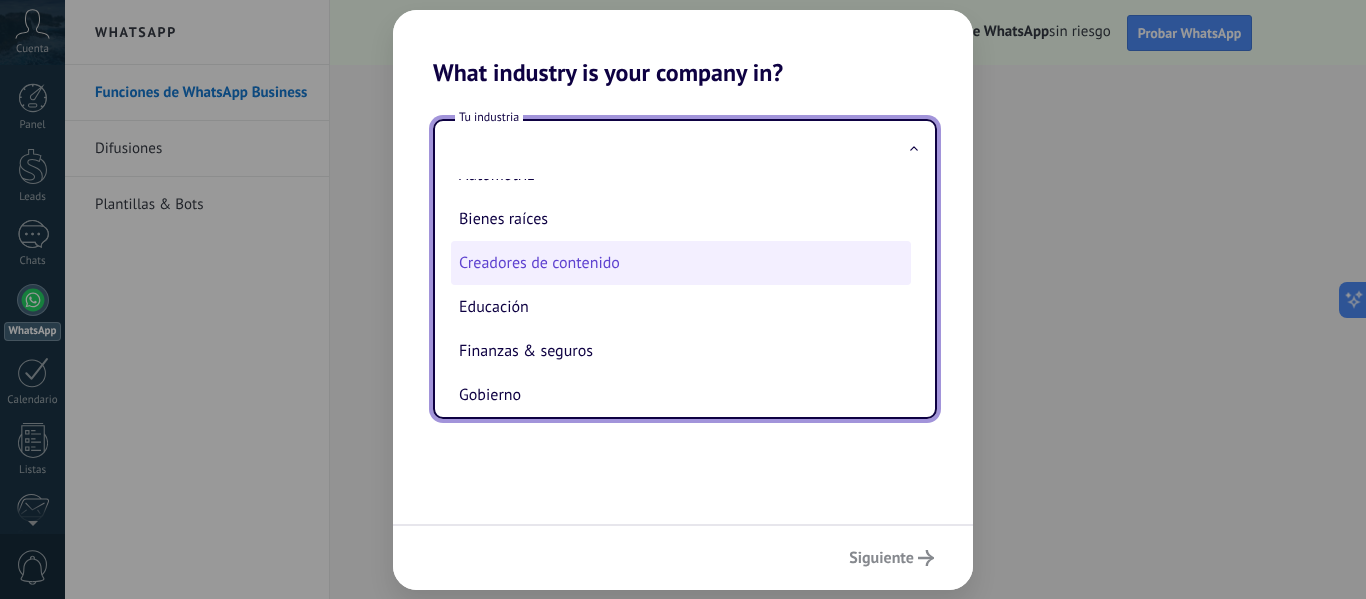 click on "Creadores de contenido" at bounding box center (681, 263) 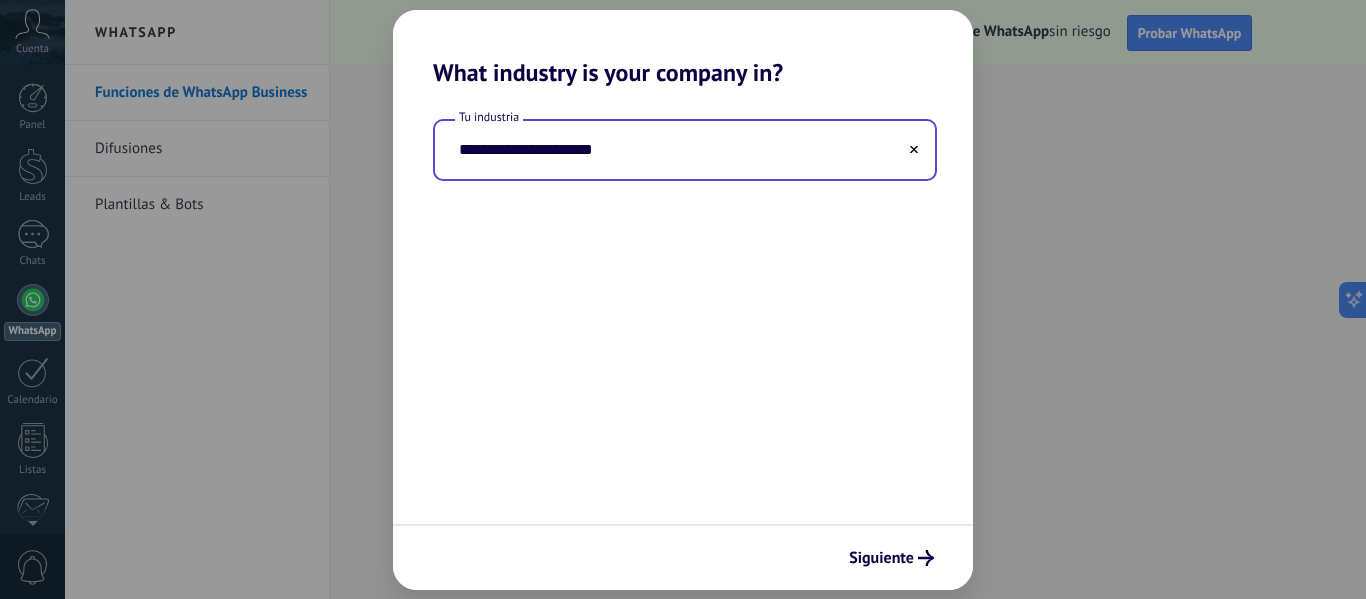 click on "**********" at bounding box center (685, 150) 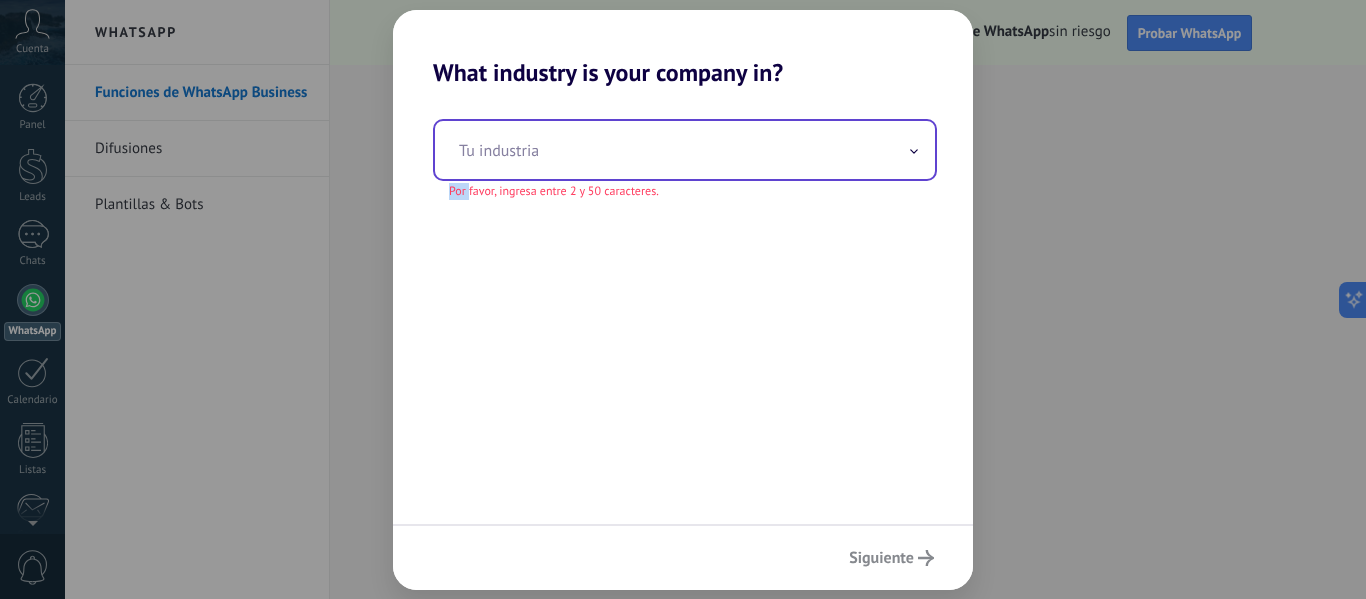 click at bounding box center [914, 151] 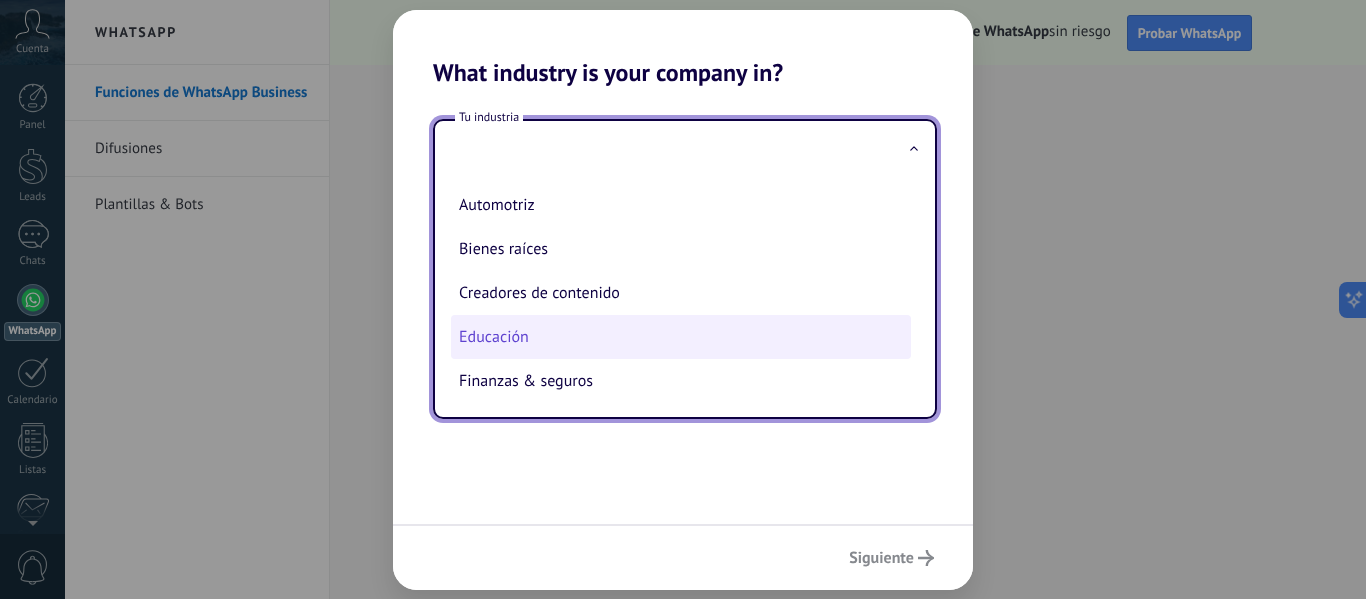 click on "Educación" at bounding box center [681, 337] 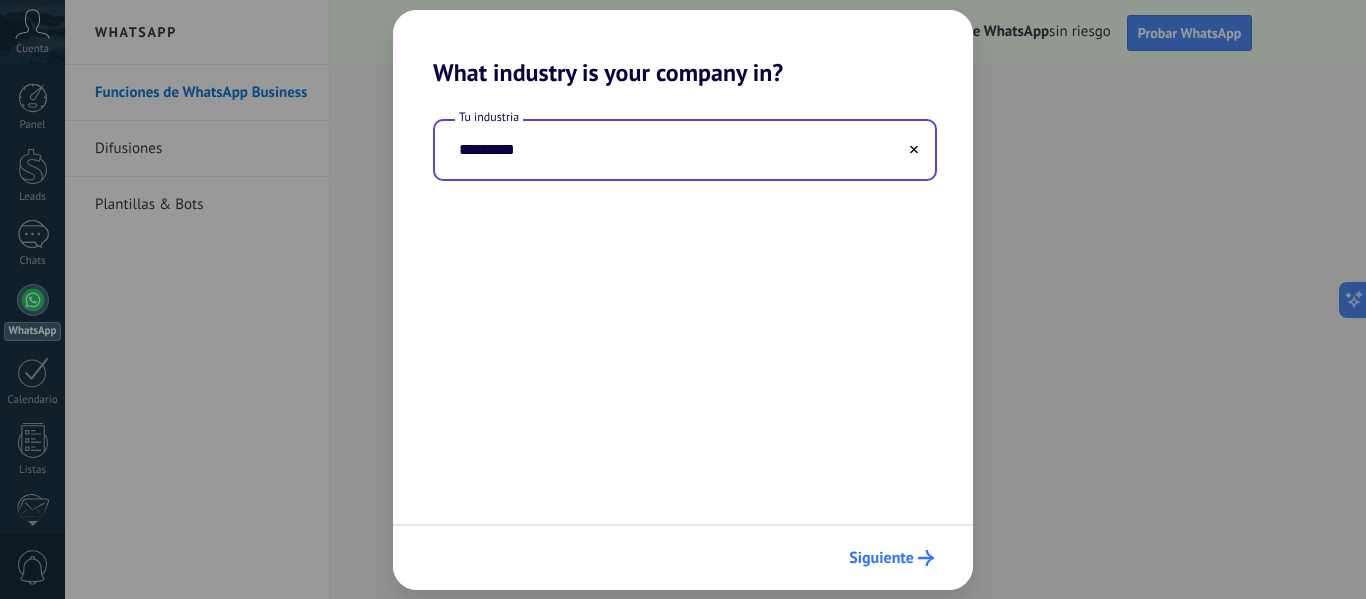 click on "Siguiente" at bounding box center [881, 558] 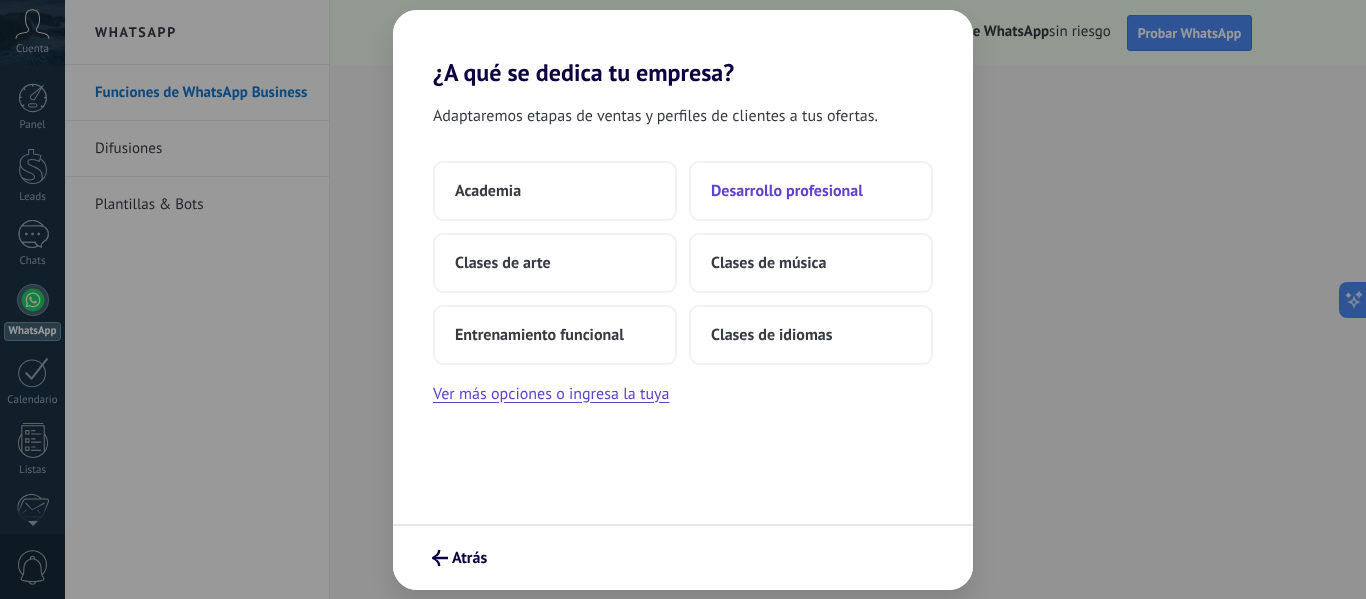 click on "Desarrollo profesional" at bounding box center (488, 191) 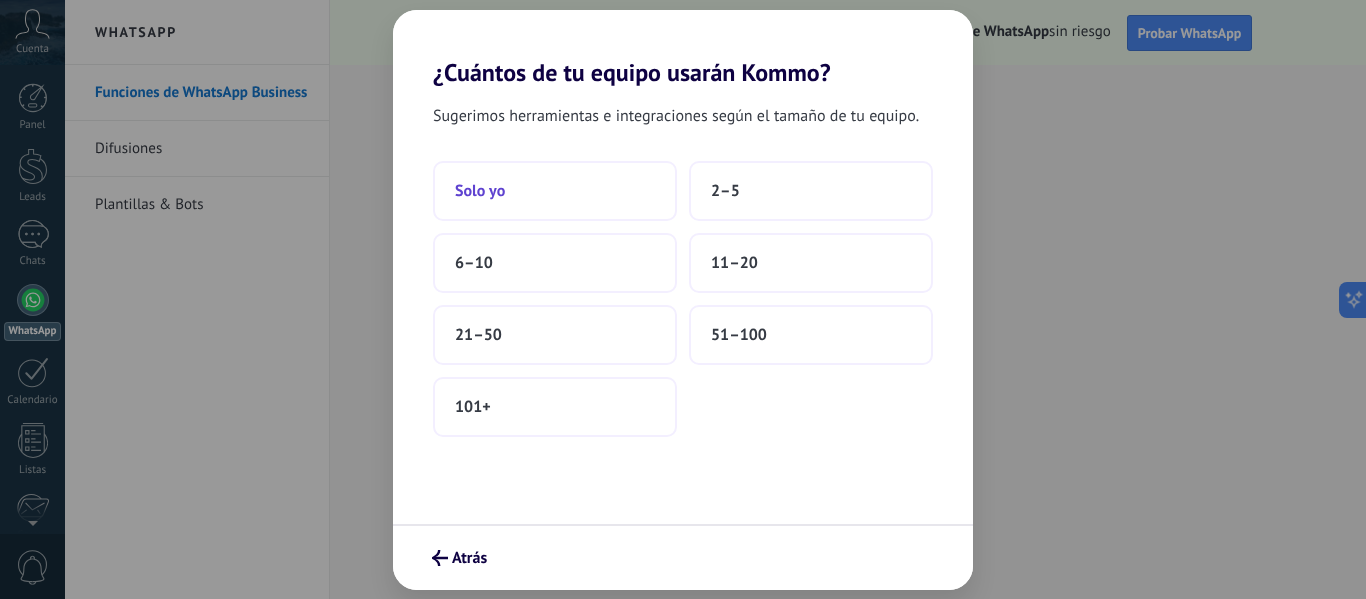 click on "Solo yo" at bounding box center [555, 191] 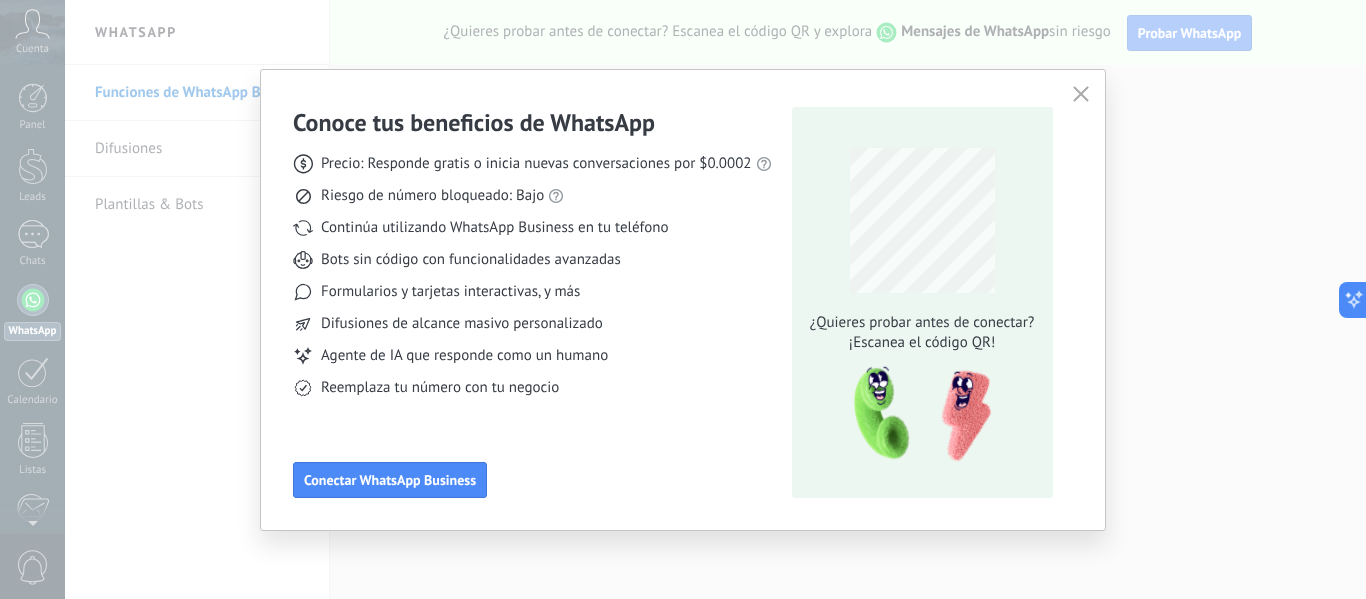 click at bounding box center (1081, 94) 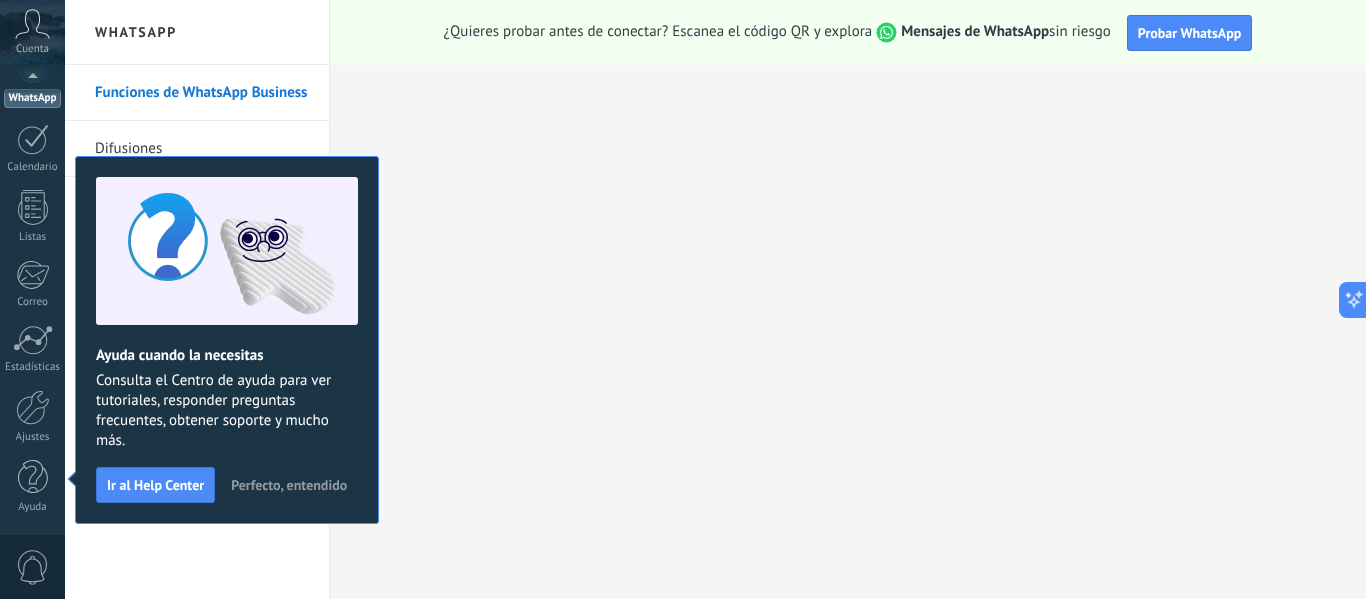 scroll, scrollTop: 0, scrollLeft: 0, axis: both 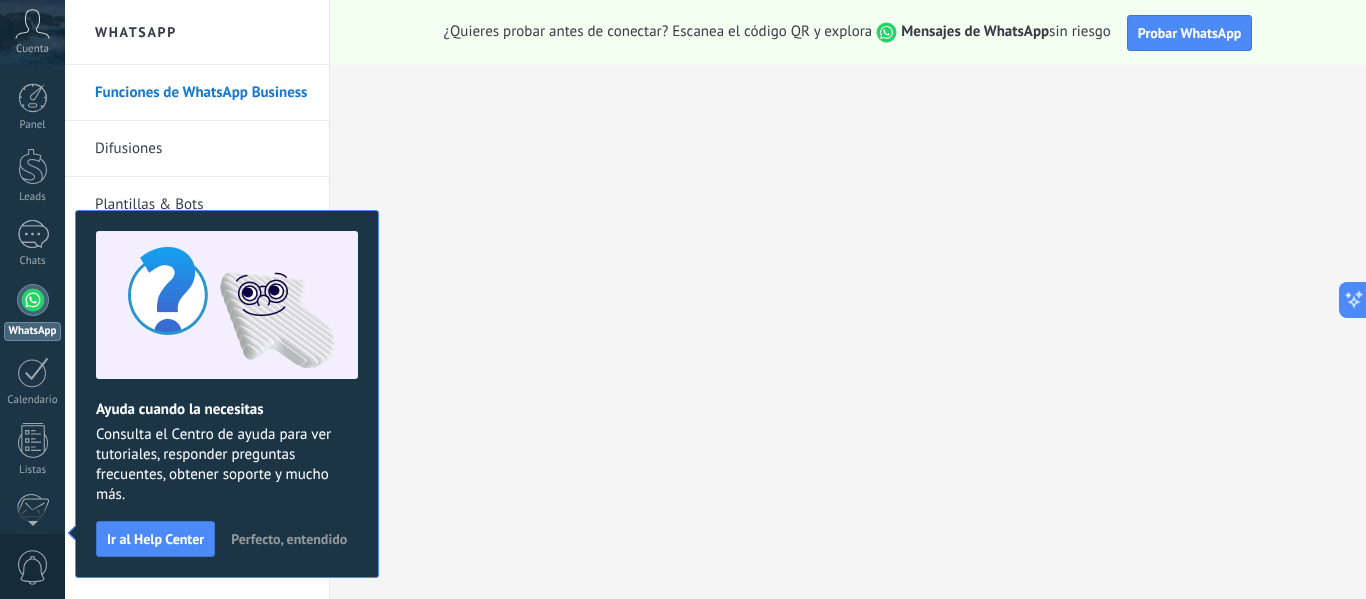 click at bounding box center [33, 300] 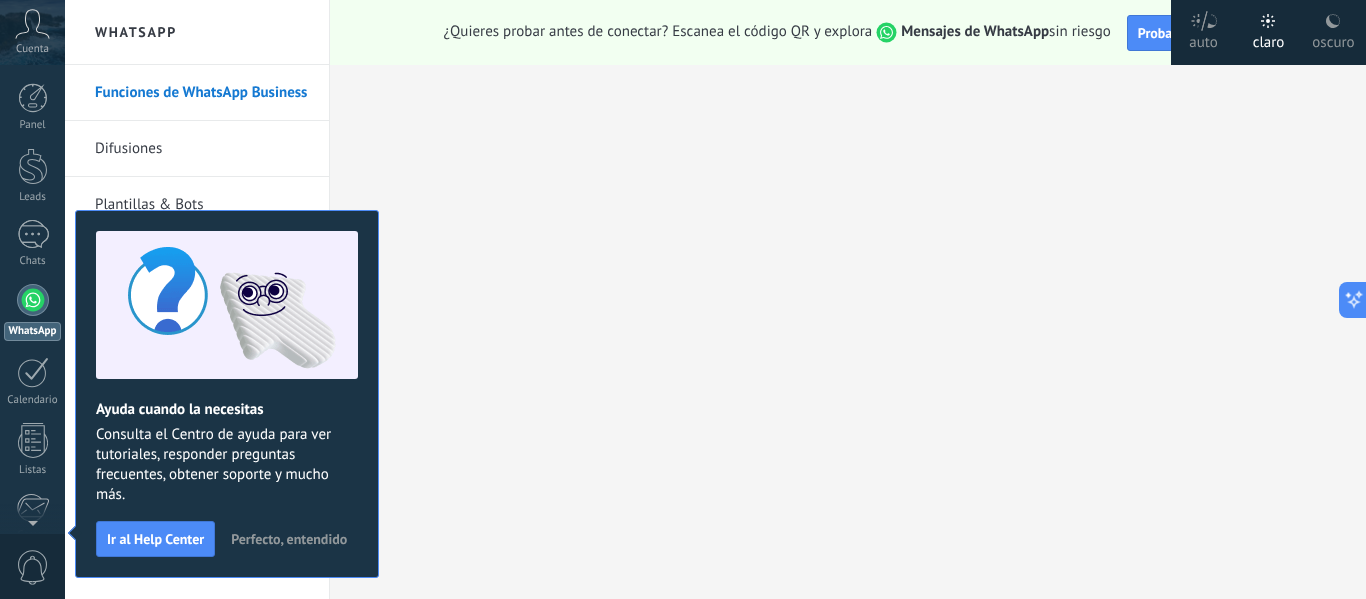 click on "Perfecto, entendido" at bounding box center (289, 539) 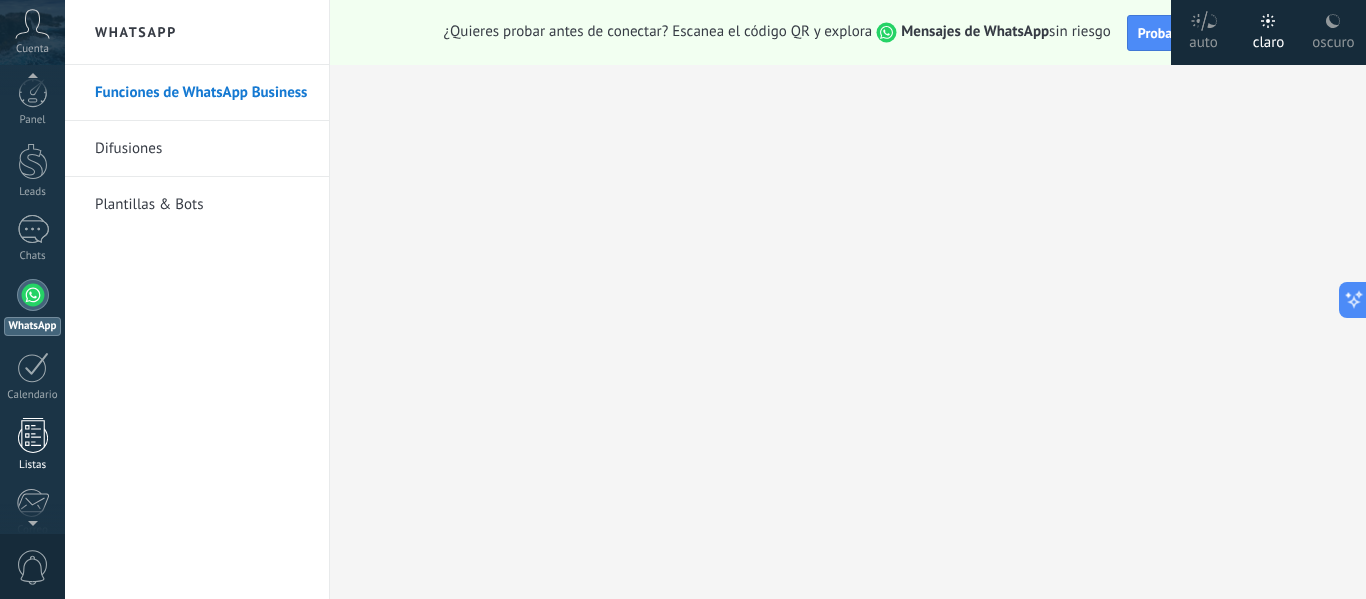 scroll, scrollTop: 0, scrollLeft: 0, axis: both 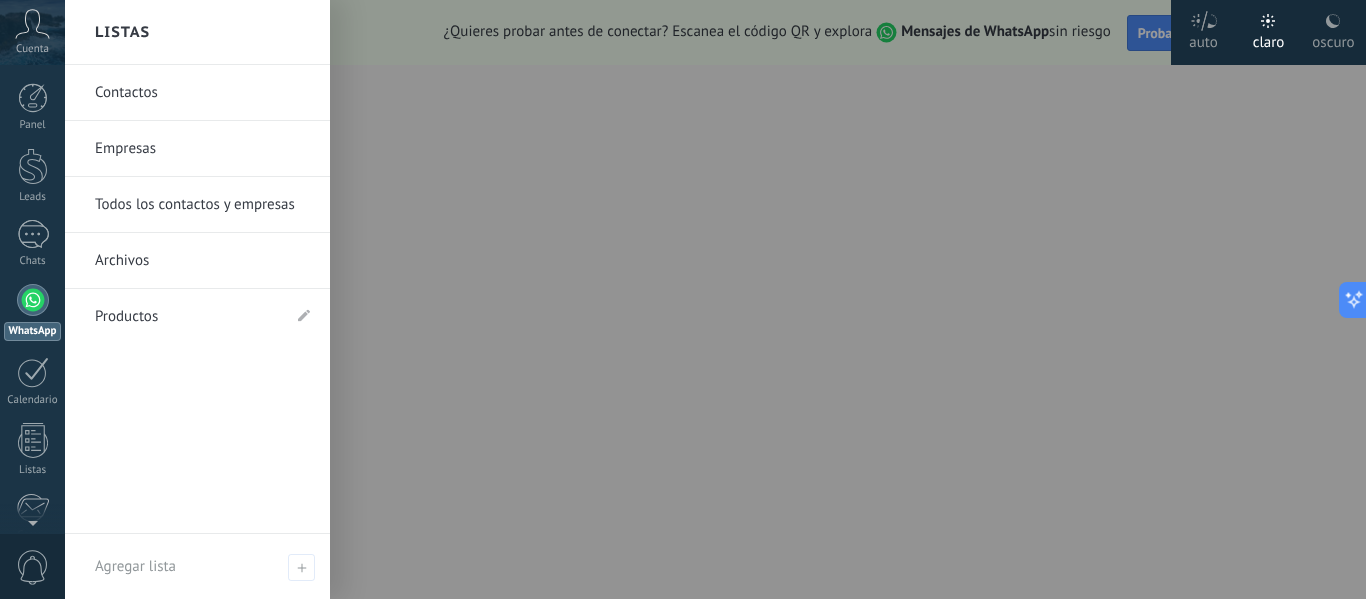 click at bounding box center [748, 299] 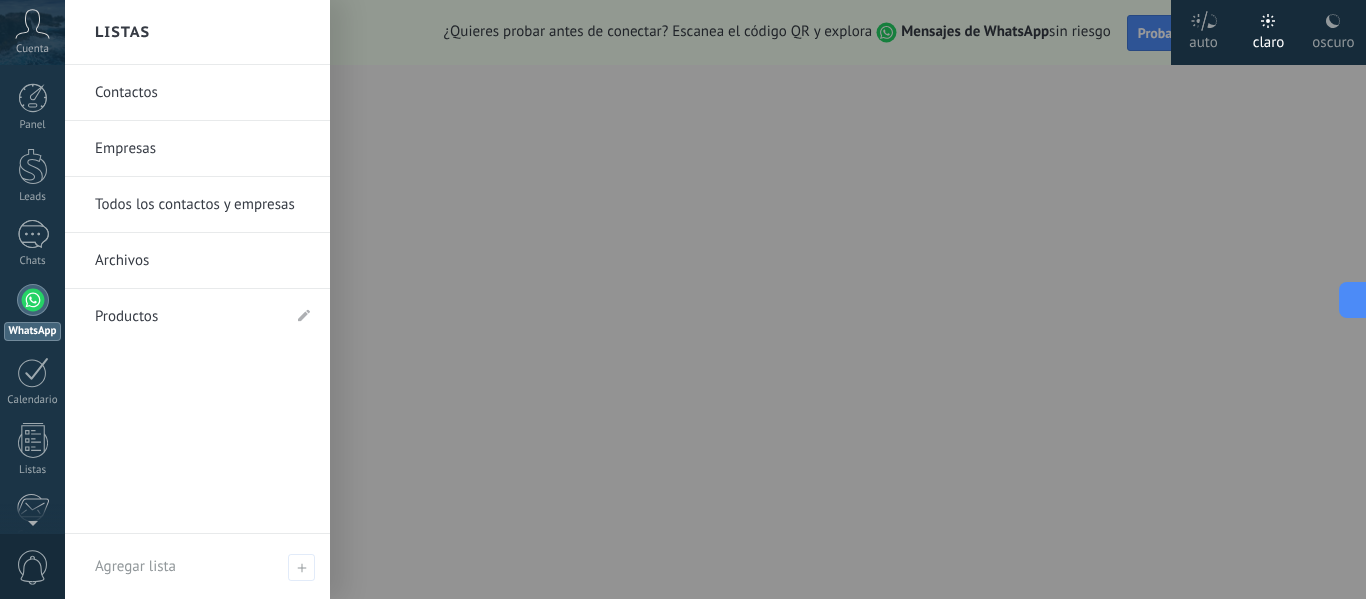 click at bounding box center [748, 299] 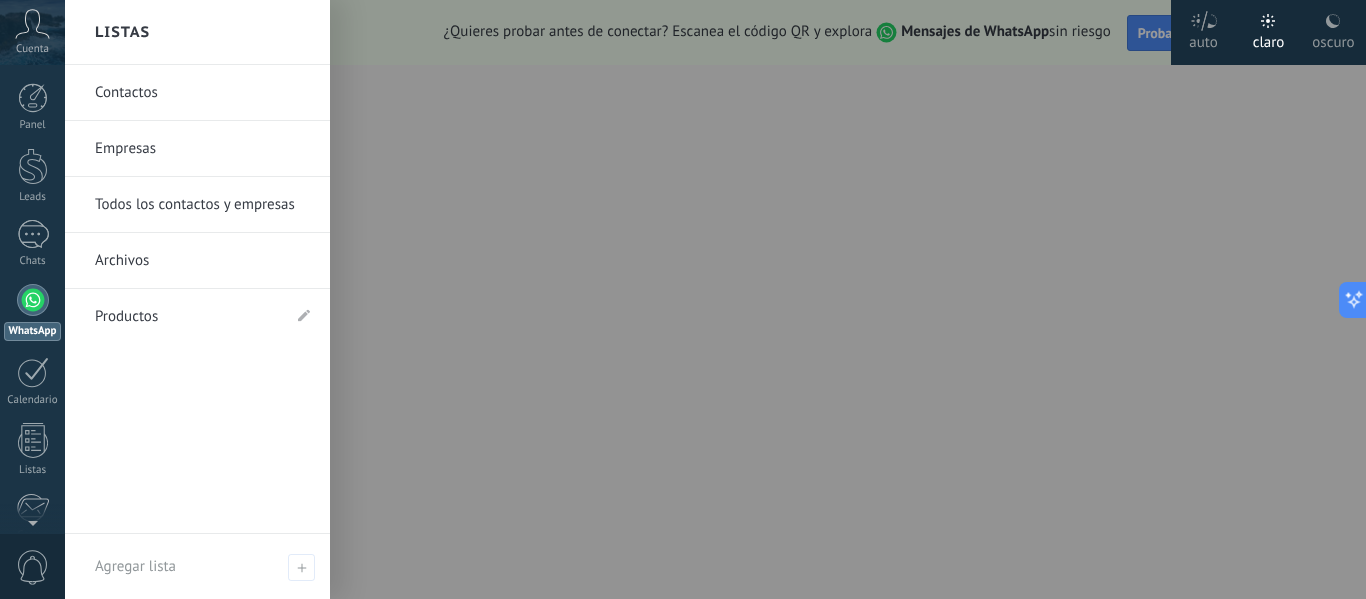 click at bounding box center [32, 24] 